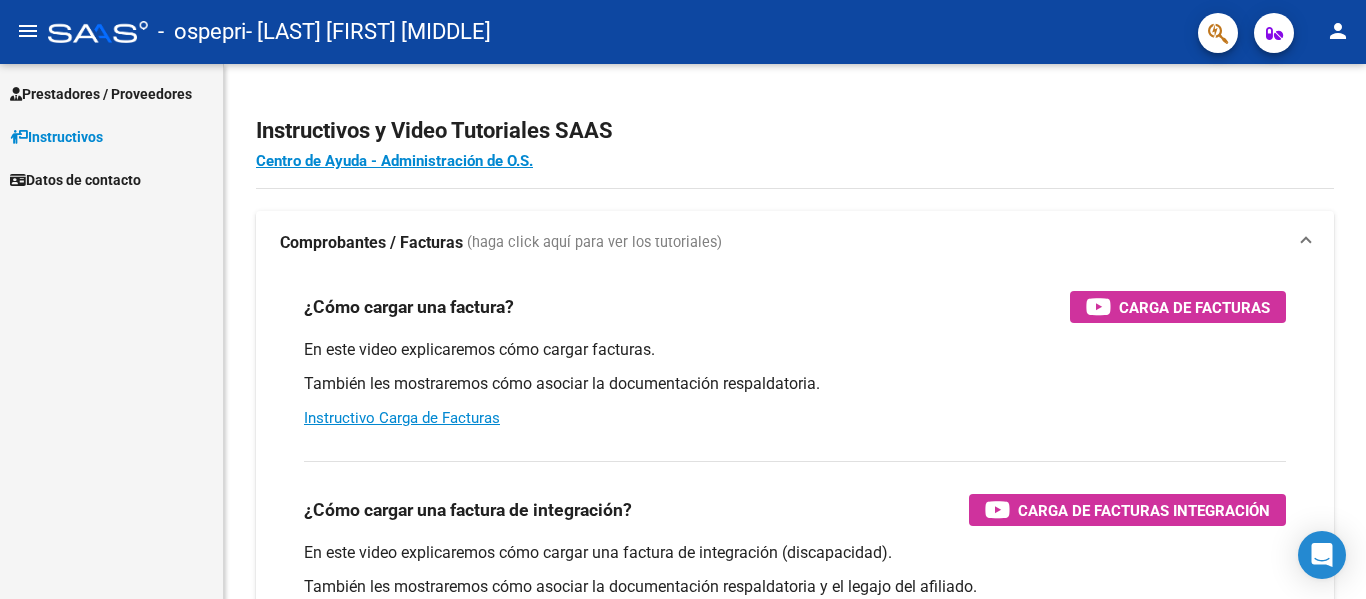 scroll, scrollTop: 0, scrollLeft: 0, axis: both 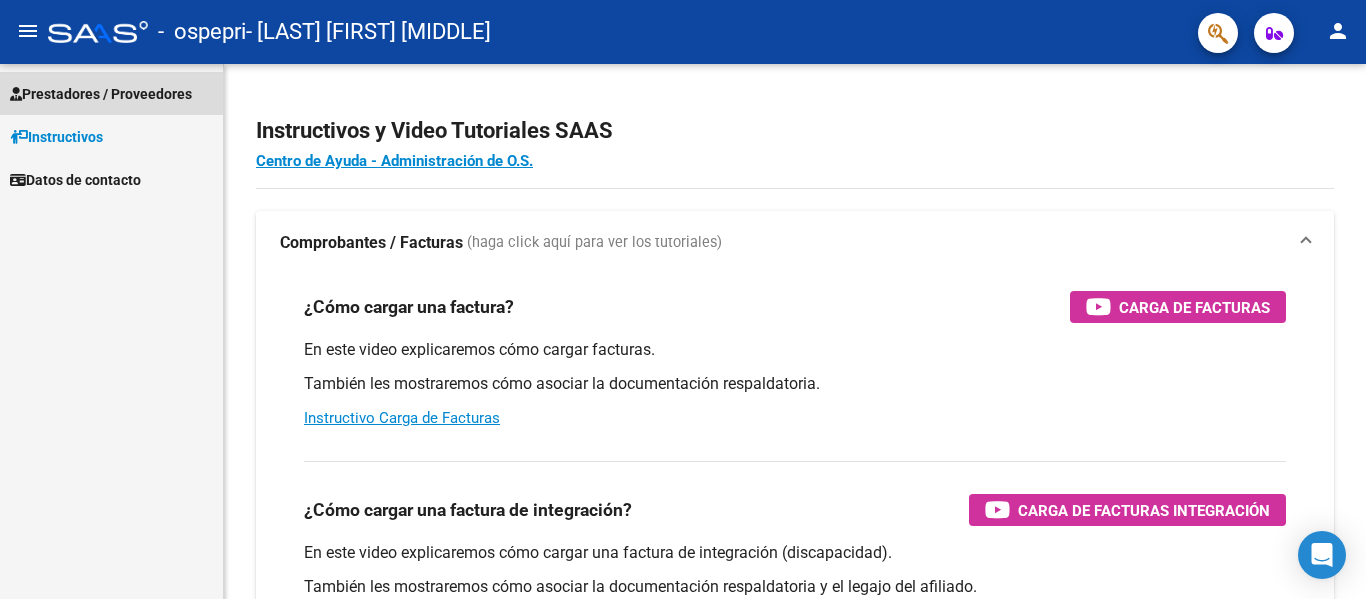 click on "Prestadores / Proveedores" at bounding box center [101, 94] 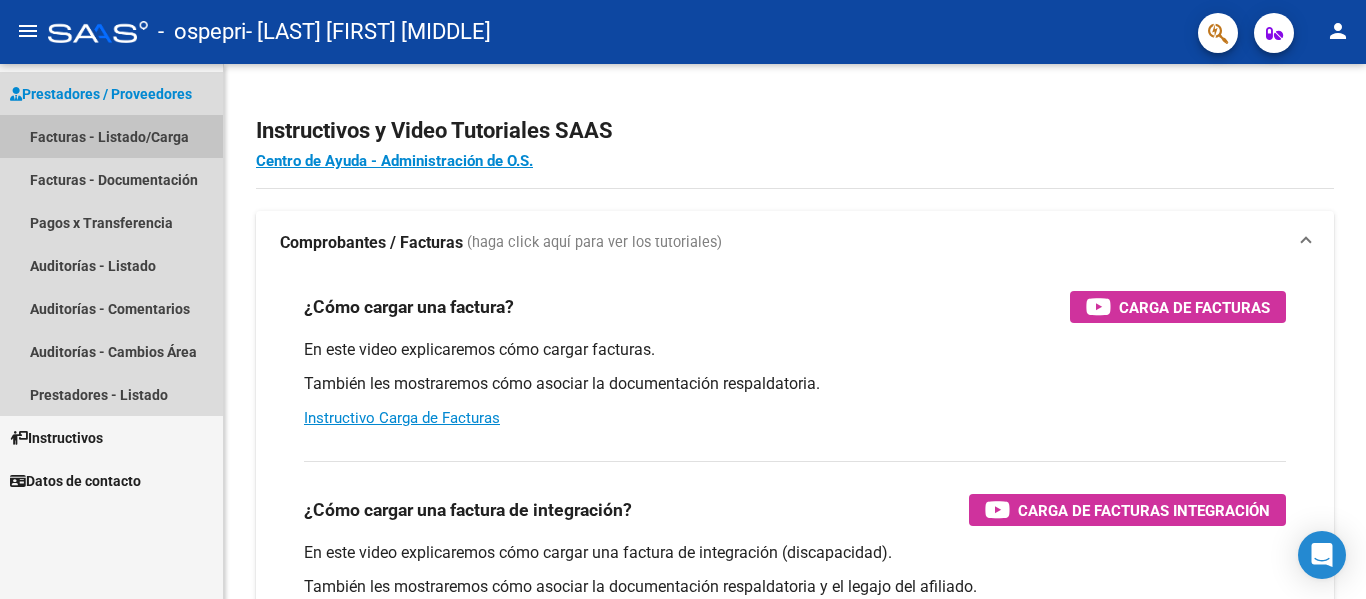 click on "Facturas - Listado/Carga" at bounding box center (111, 136) 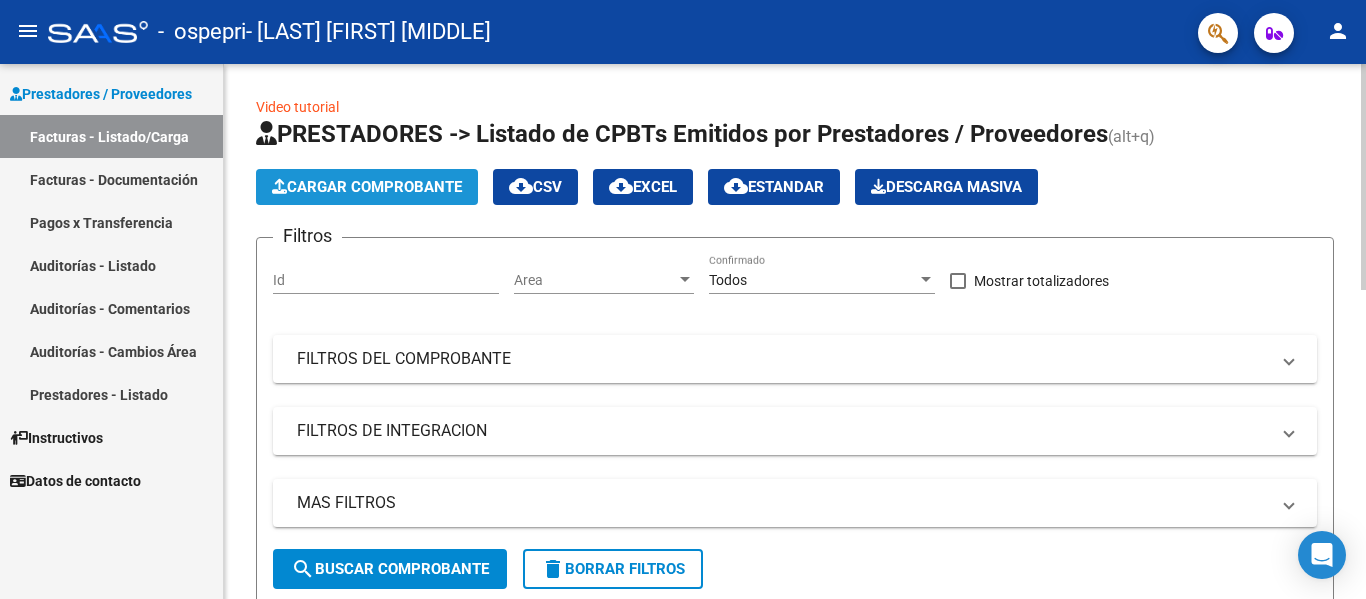 click on "Cargar Comprobante" 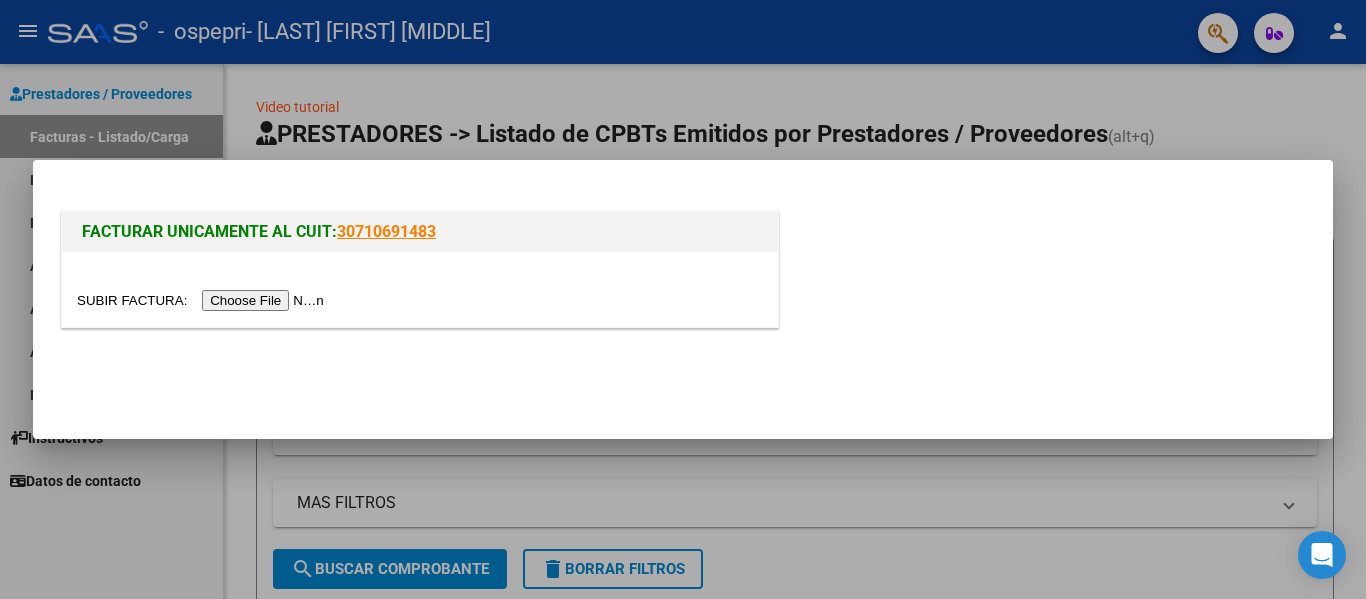 click at bounding box center [203, 300] 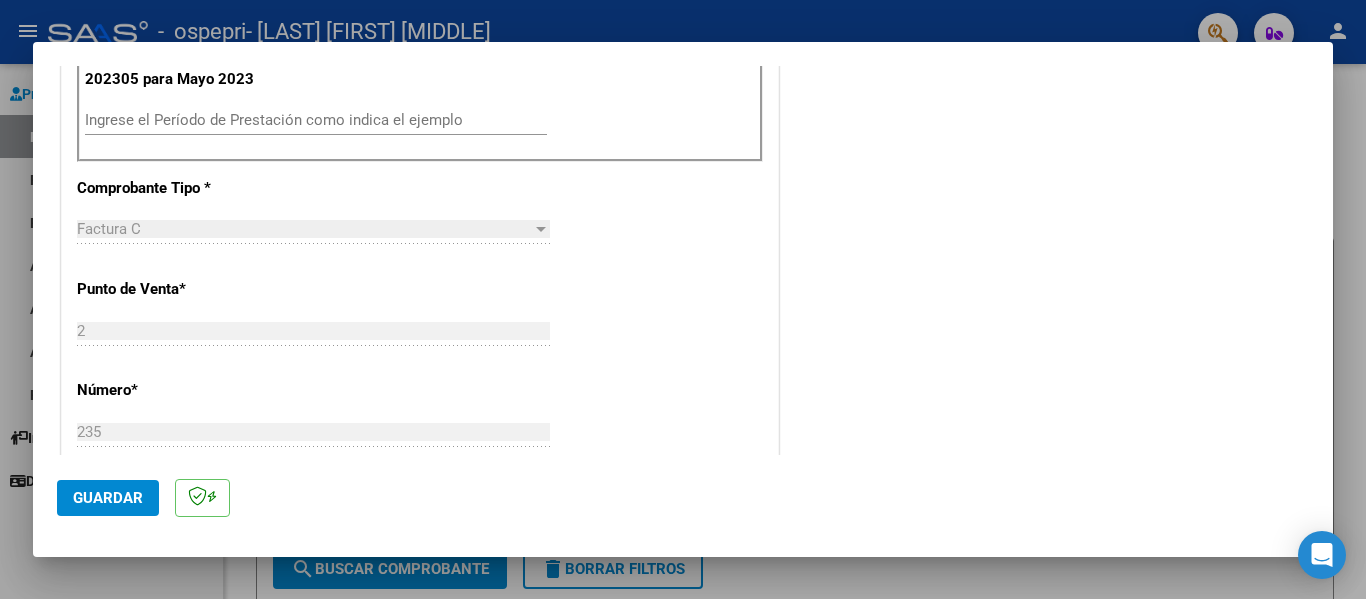 scroll, scrollTop: 630, scrollLeft: 0, axis: vertical 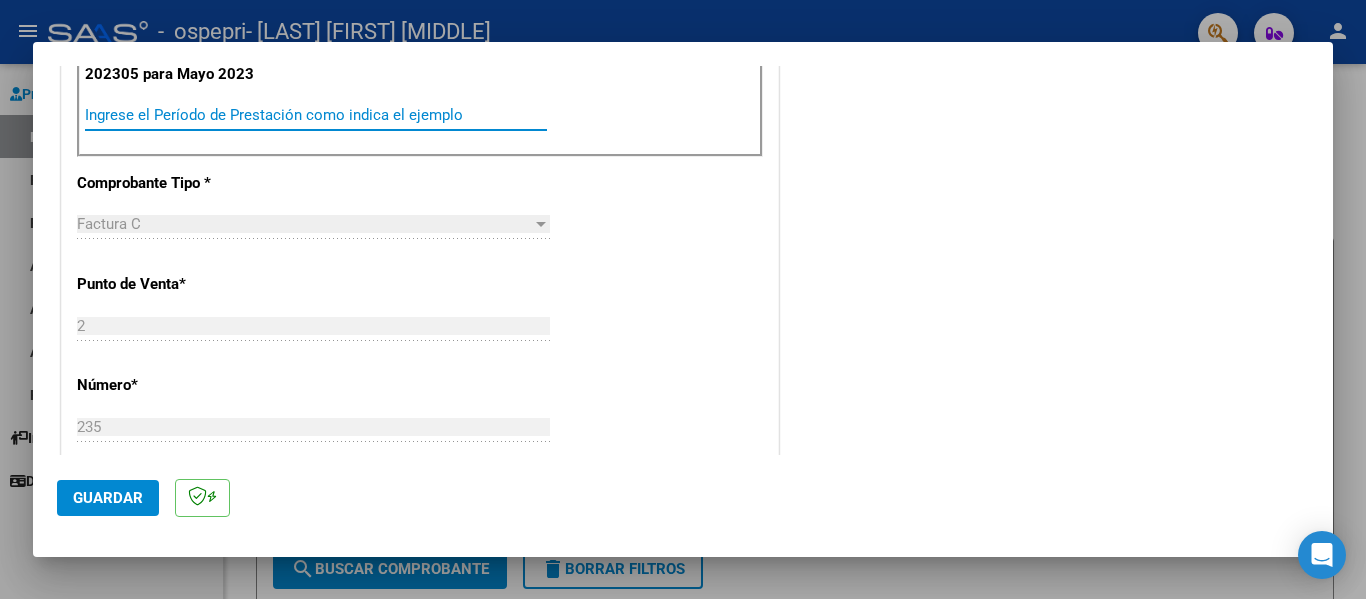 click on "Ingrese el Período de Prestación como indica el ejemplo" at bounding box center (316, 115) 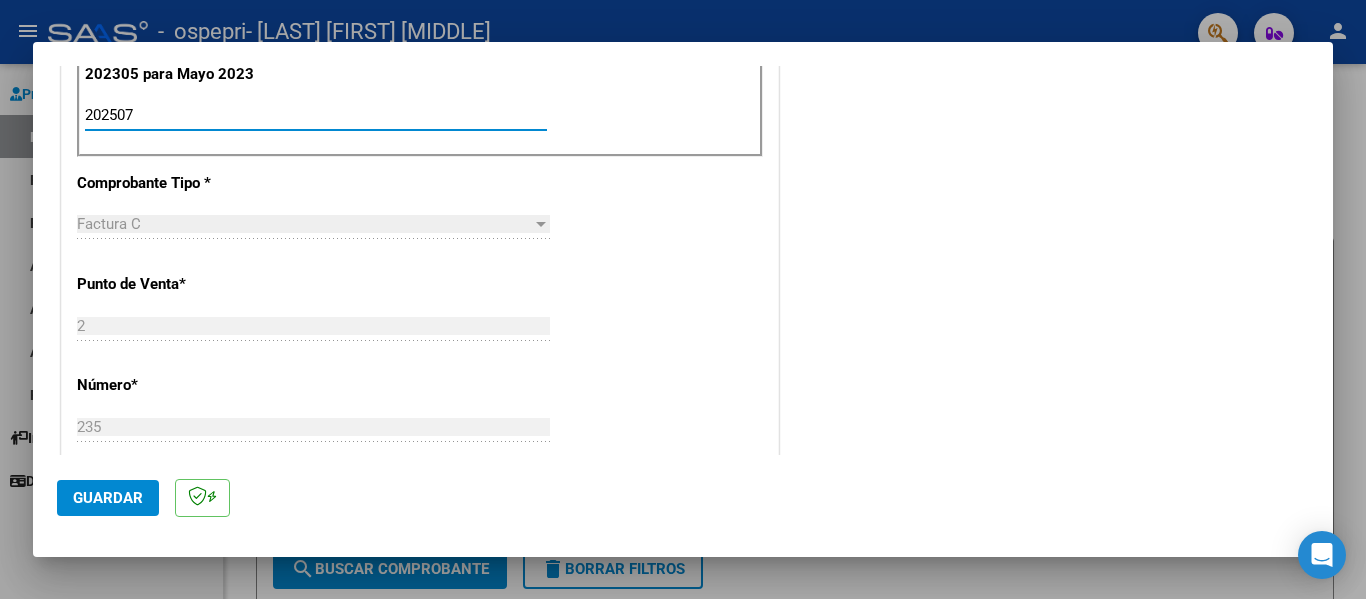 type on "202507" 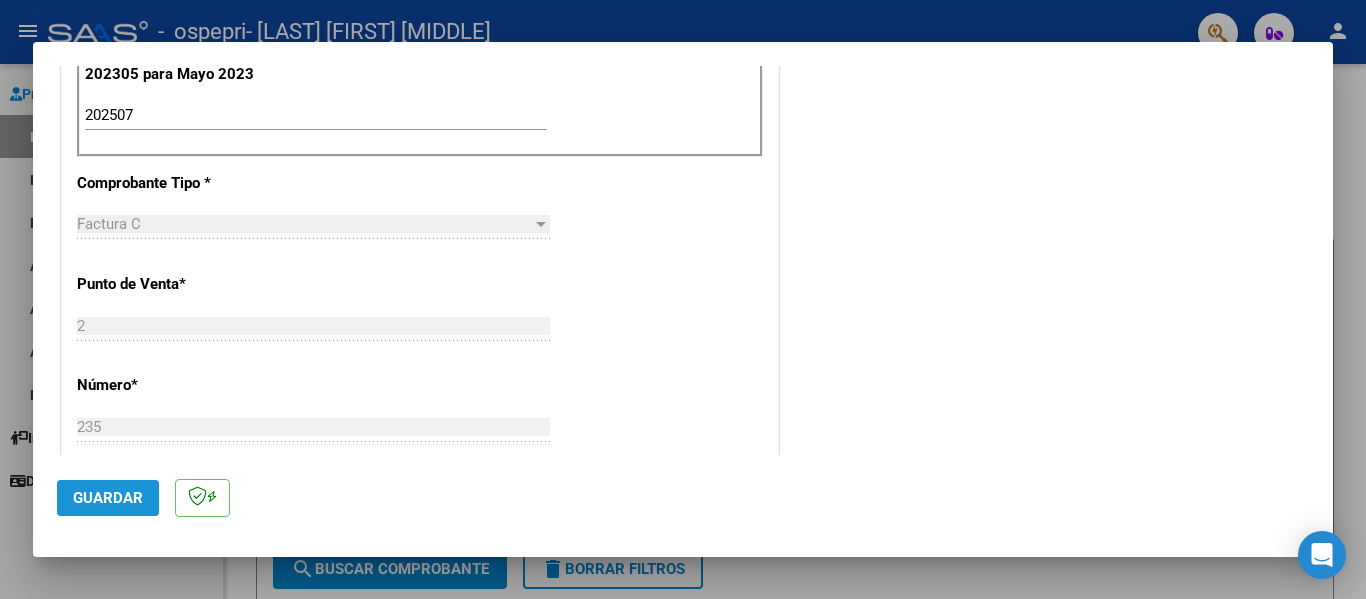 click on "Guardar" 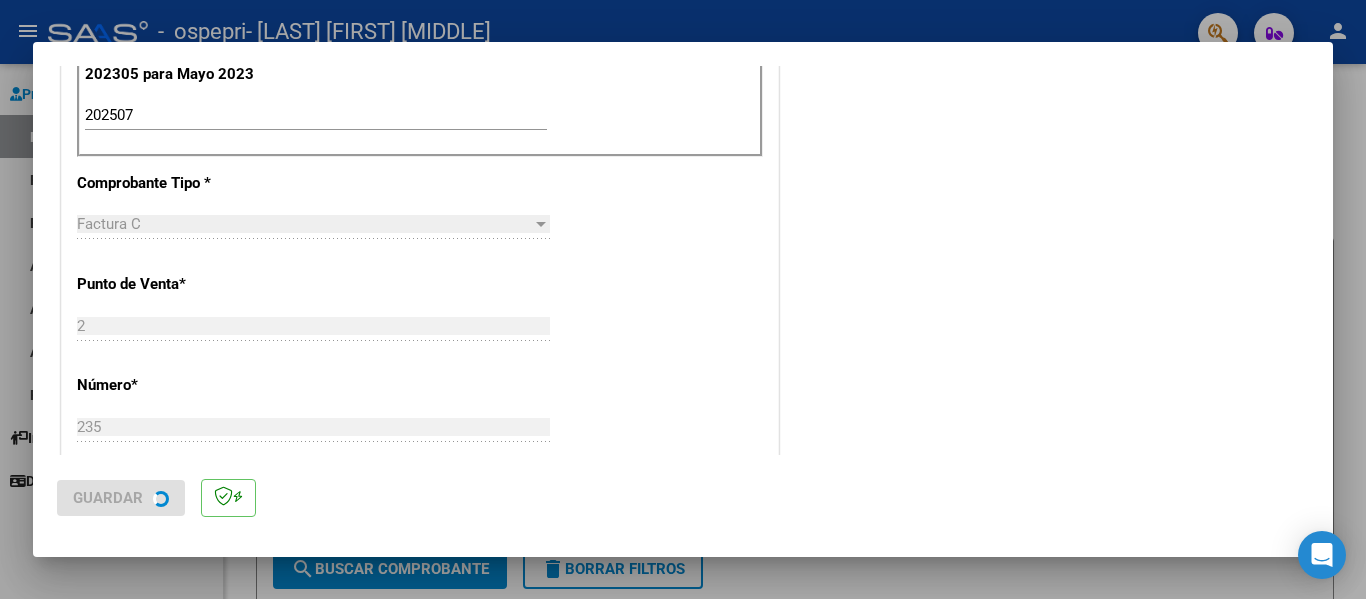 scroll, scrollTop: 0, scrollLeft: 0, axis: both 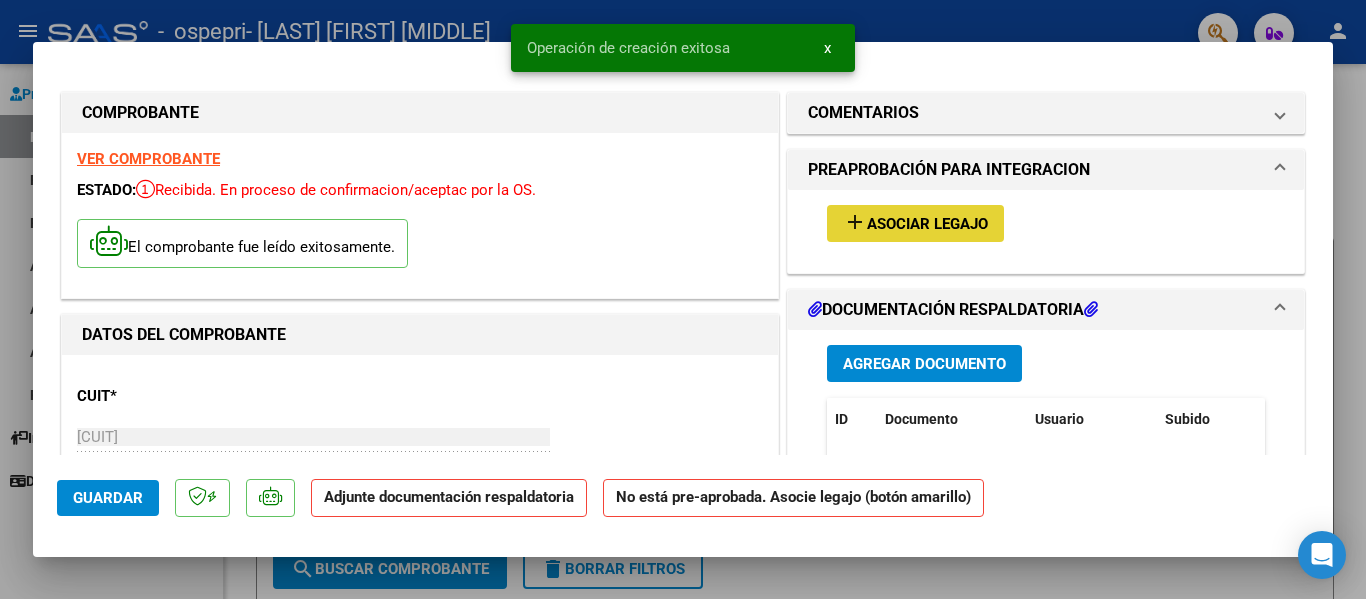 click on "add Asociar Legajo" at bounding box center (915, 223) 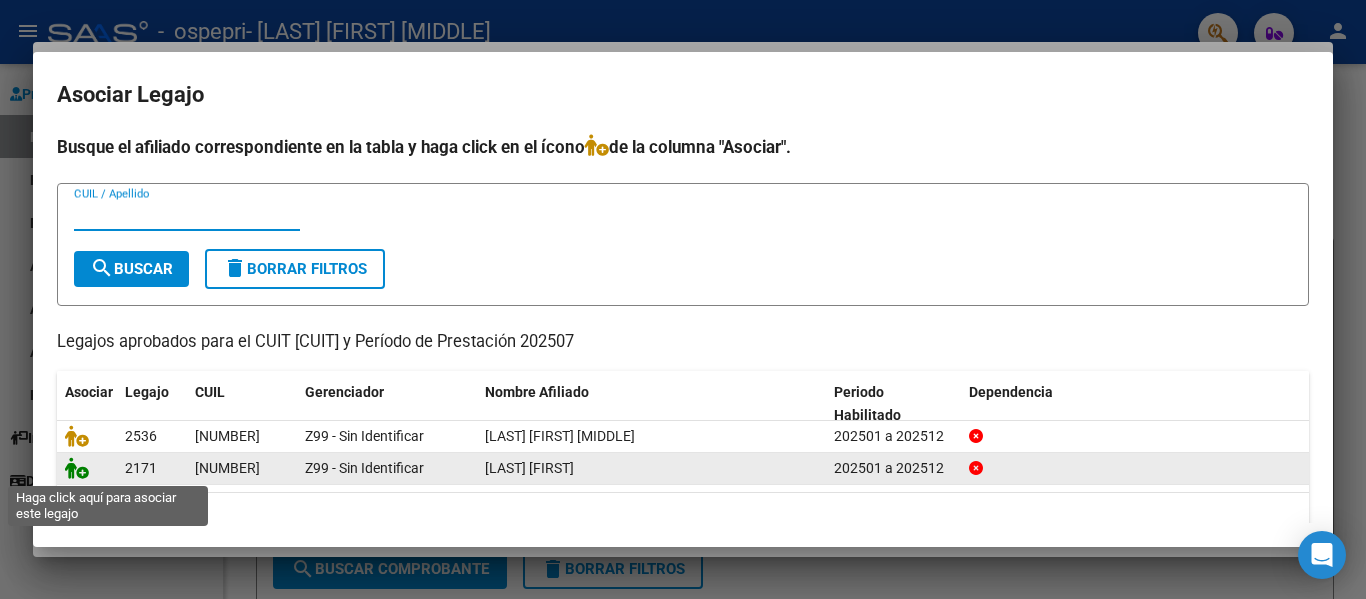 click 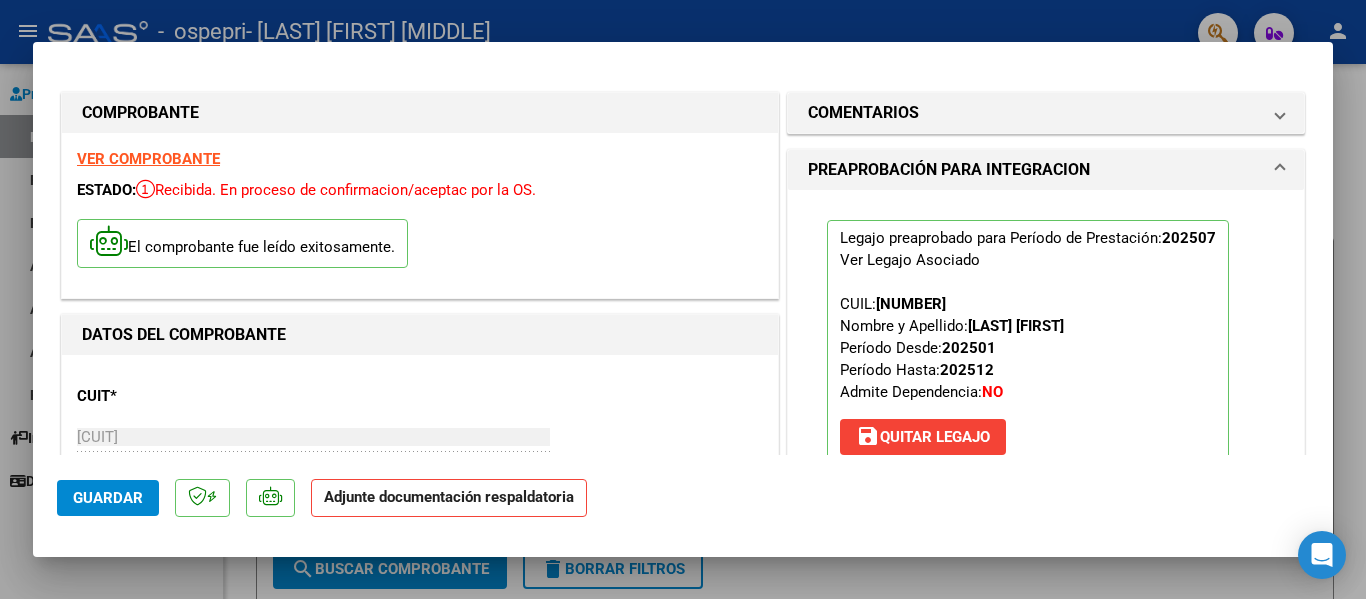 scroll, scrollTop: 0, scrollLeft: 0, axis: both 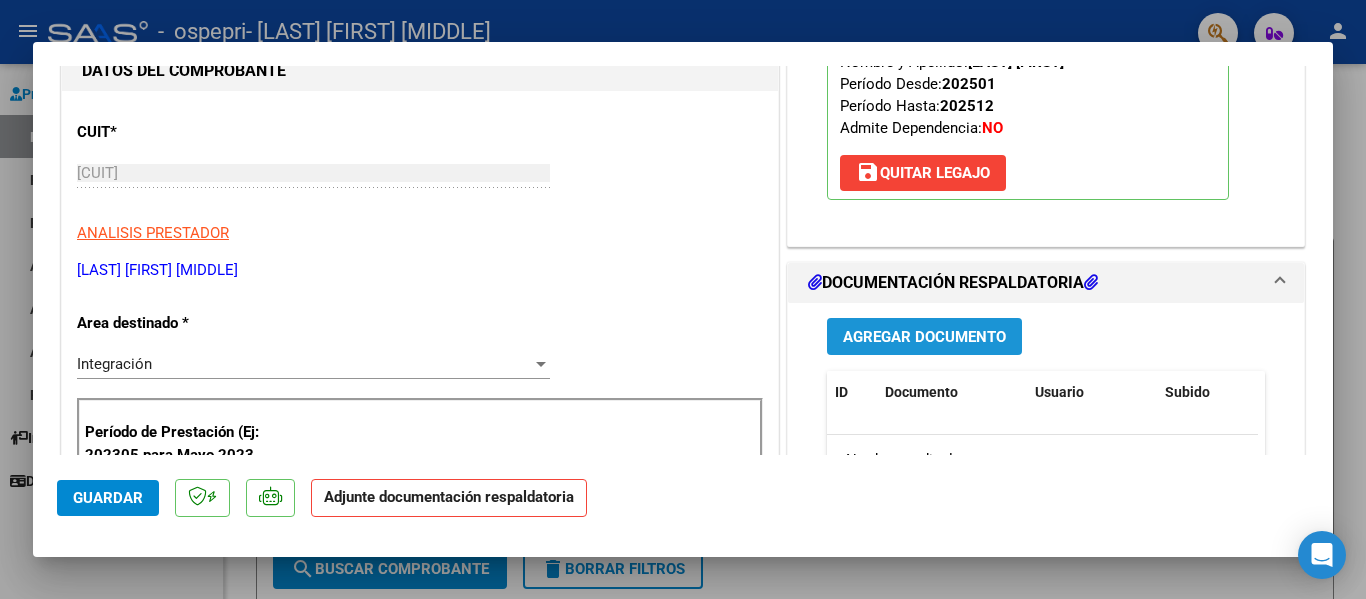 click on "Agregar Documento" at bounding box center [924, 336] 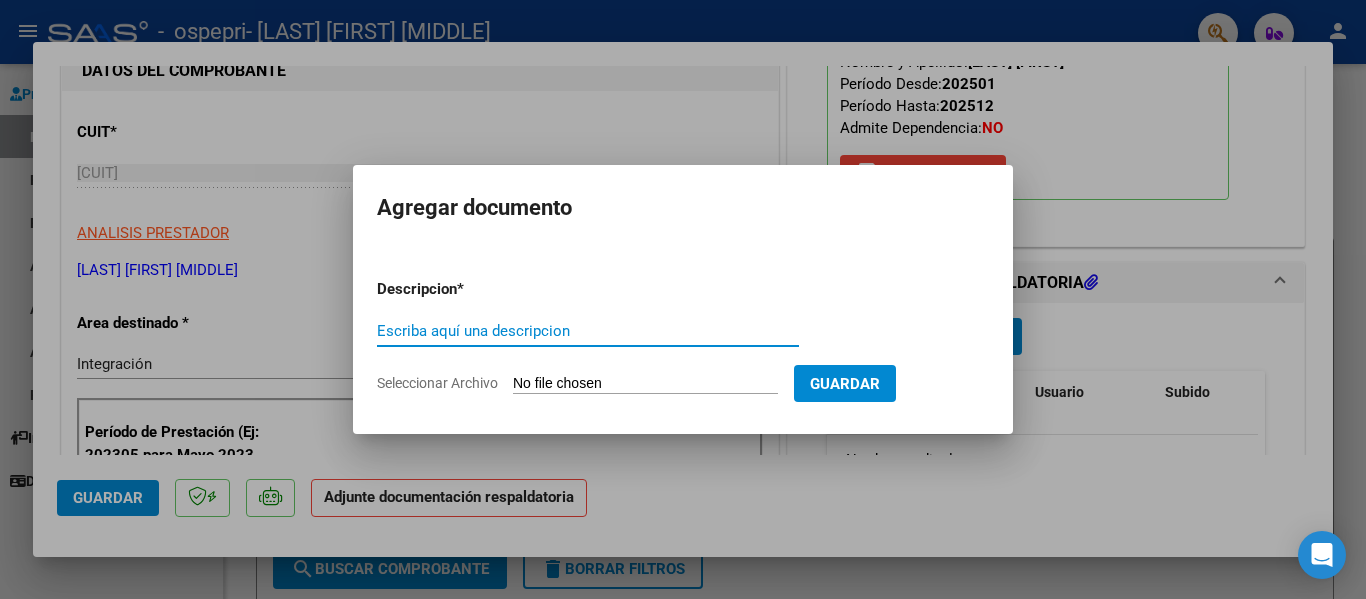 click on "Escriba aquí una descripcion" at bounding box center [588, 331] 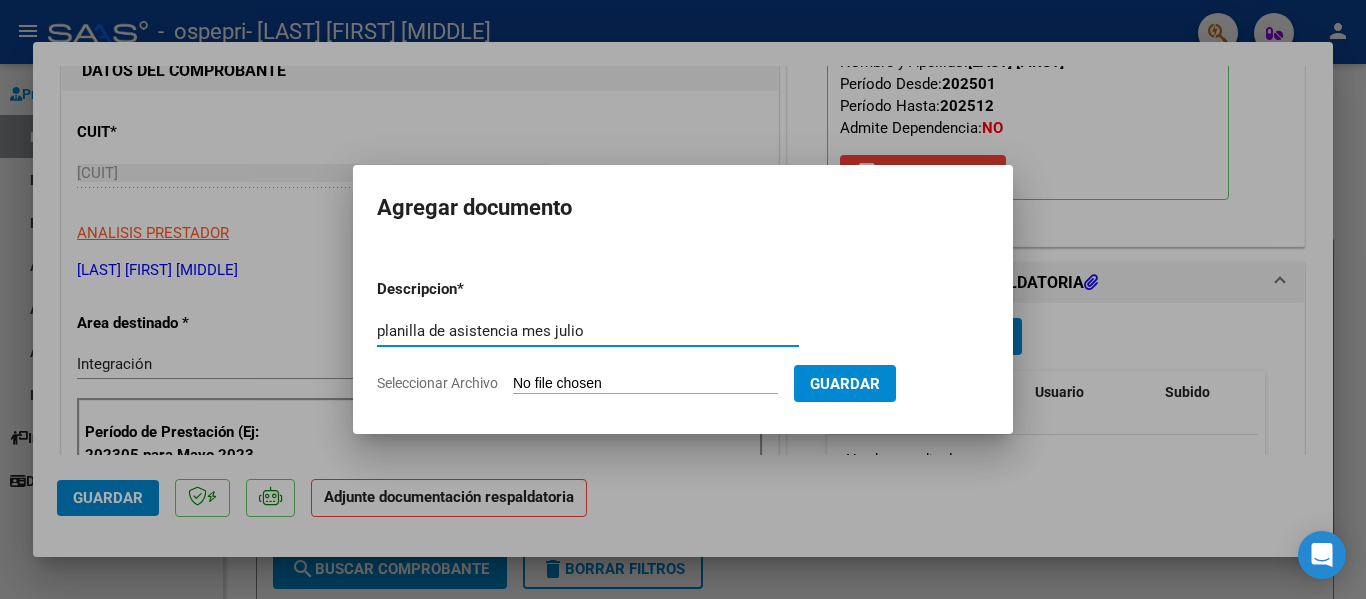 type on "planilla de asistencia mes julio" 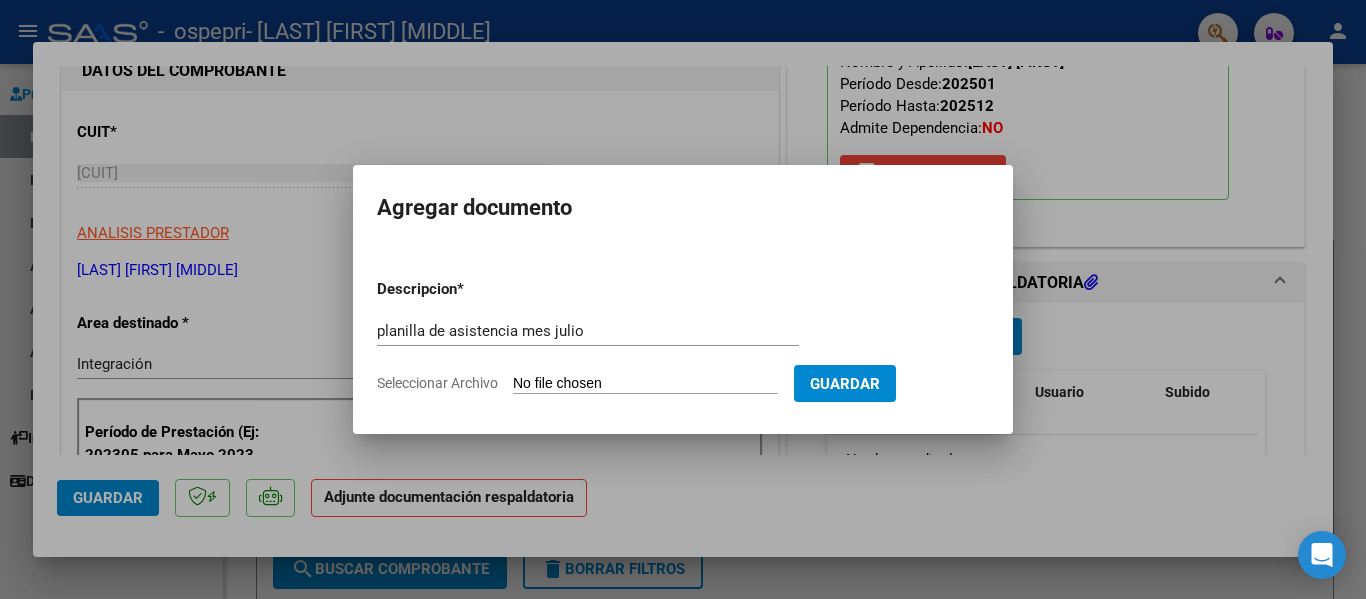 click on "Seleccionar Archivo" at bounding box center [645, 384] 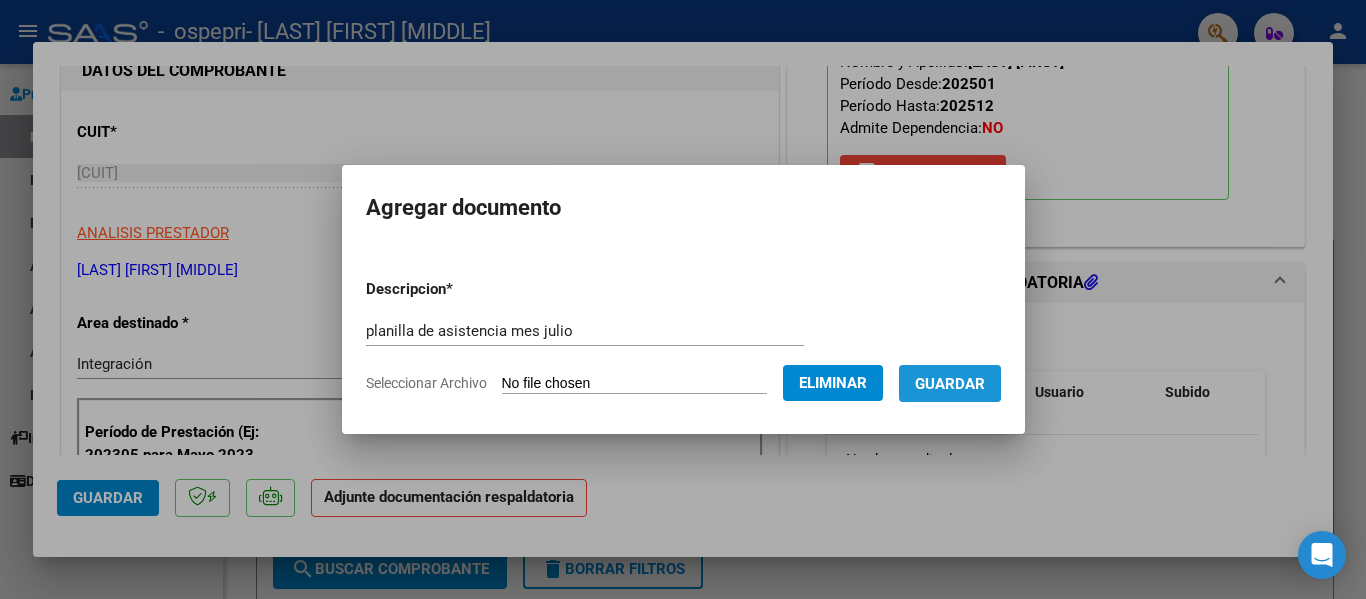 click on "Guardar" at bounding box center [950, 384] 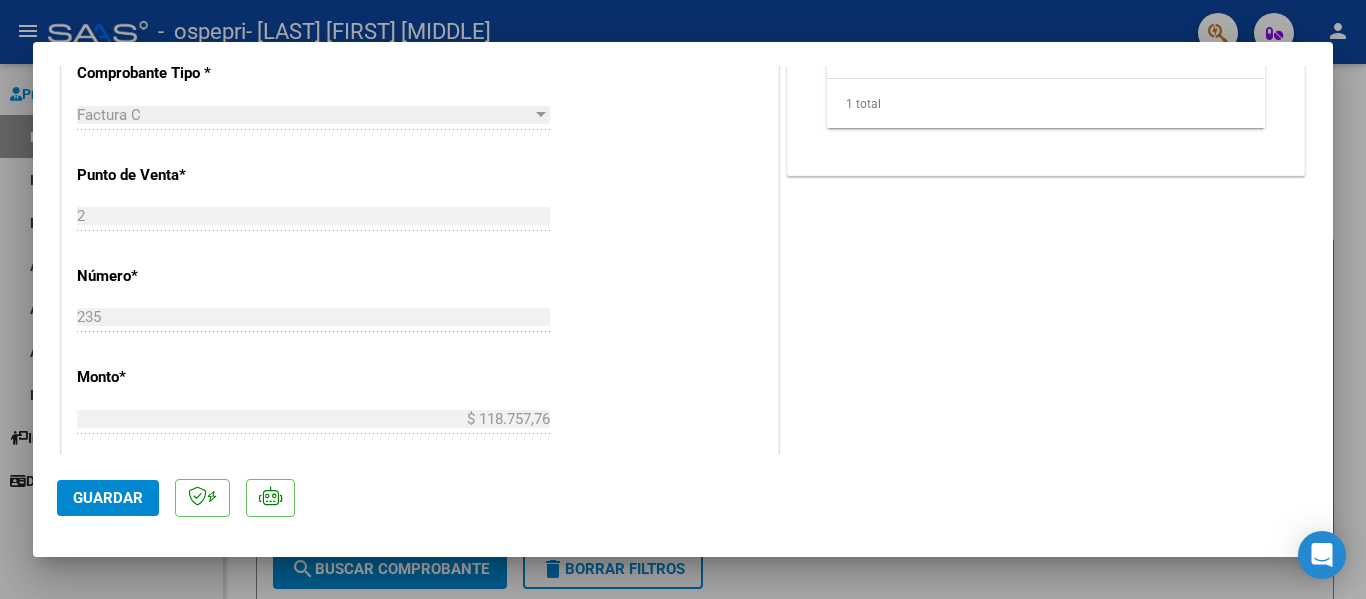 scroll, scrollTop: 1320, scrollLeft: 0, axis: vertical 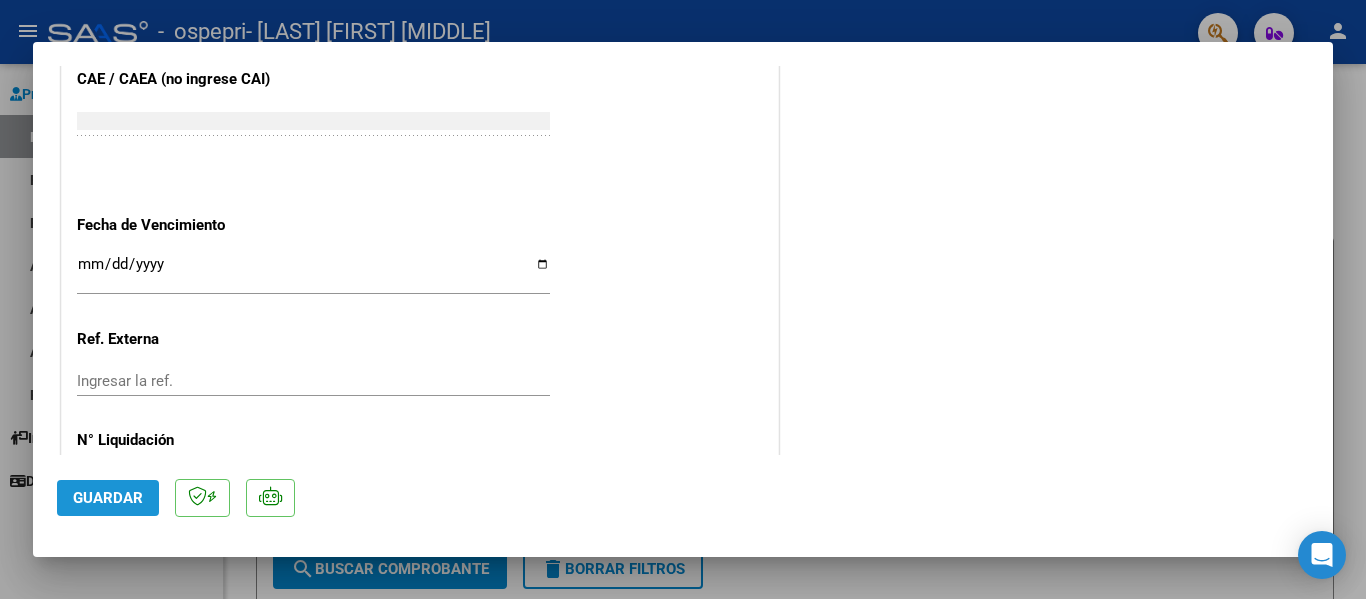 click on "Guardar" 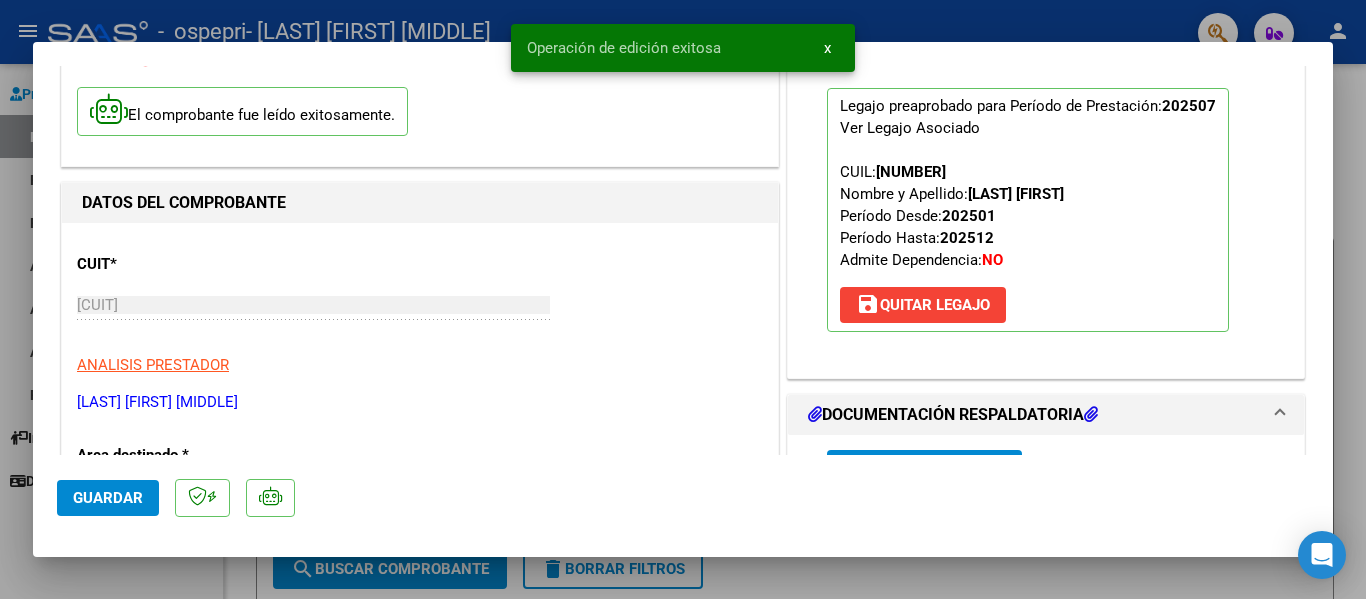 scroll, scrollTop: 0, scrollLeft: 0, axis: both 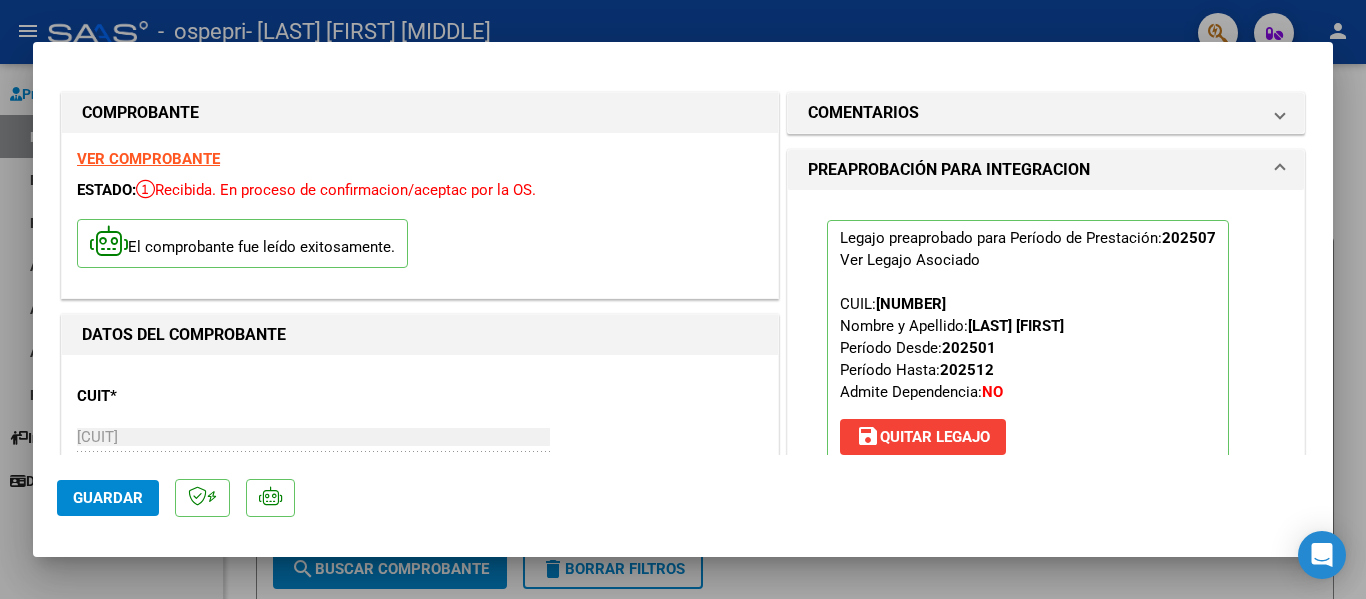 click at bounding box center [683, 299] 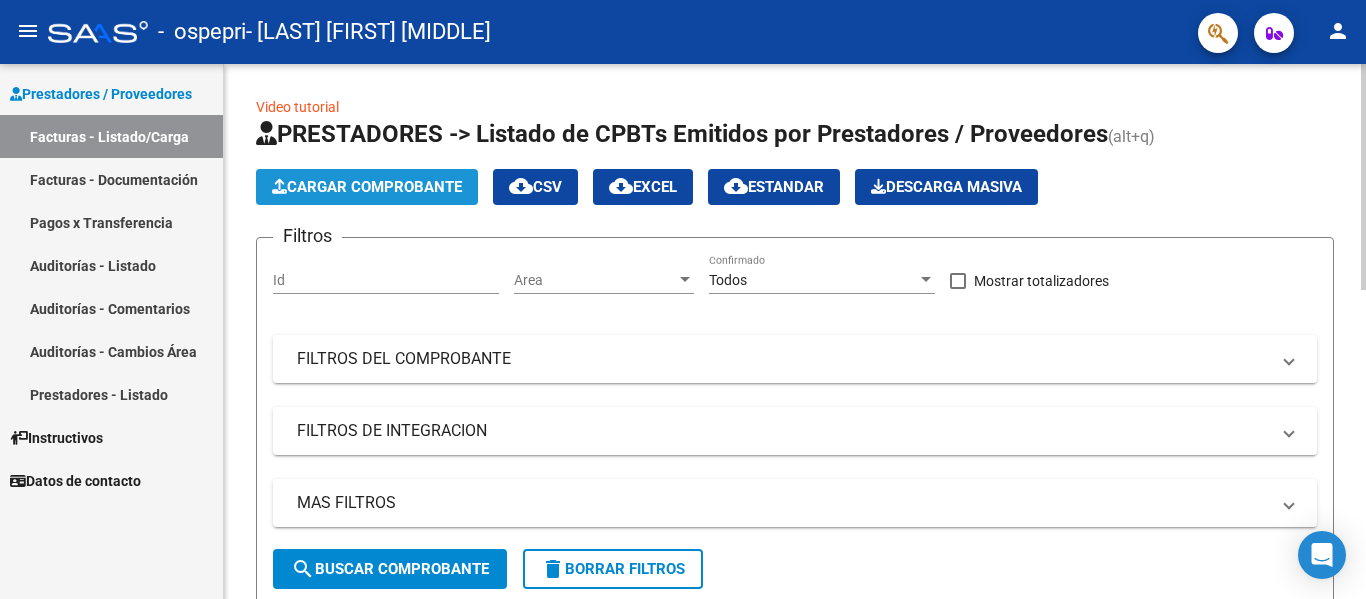 click on "Cargar Comprobante" 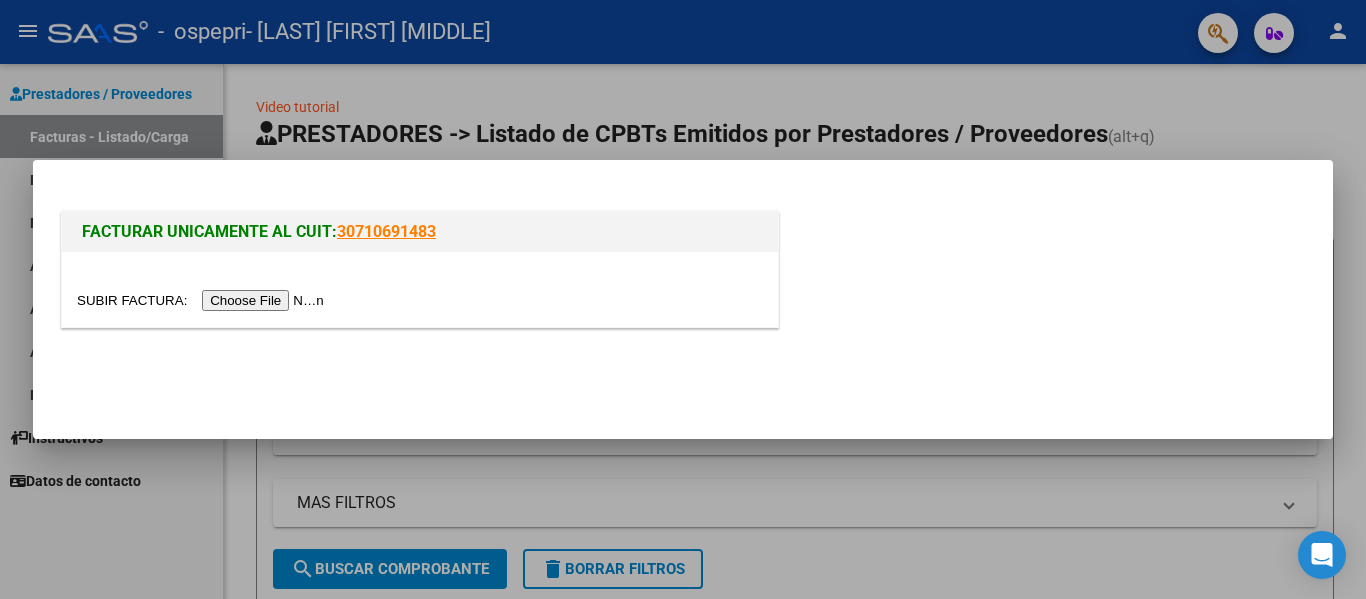 click at bounding box center [203, 300] 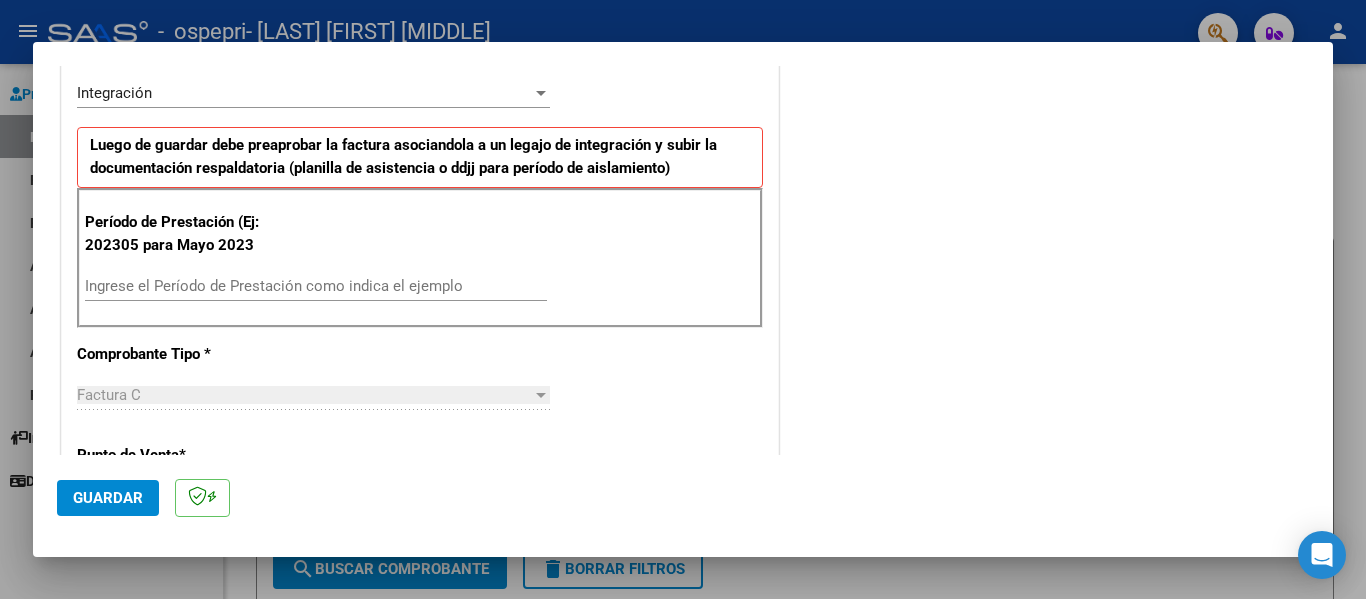 scroll, scrollTop: 464, scrollLeft: 0, axis: vertical 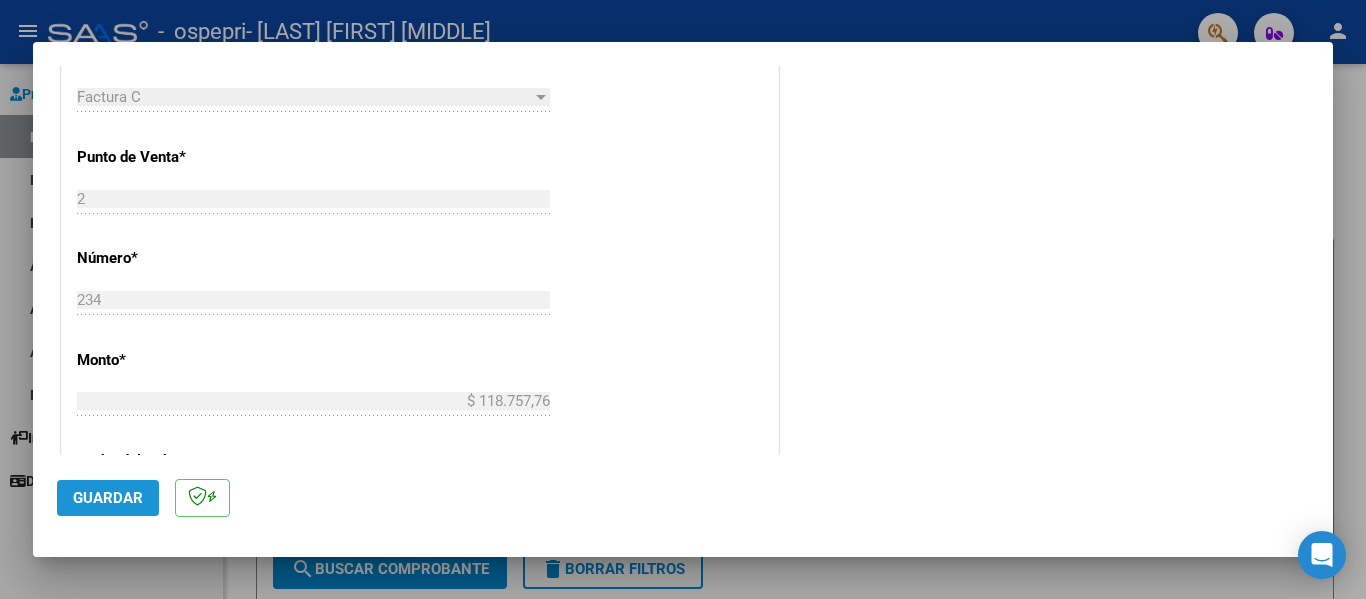 click on "Guardar" 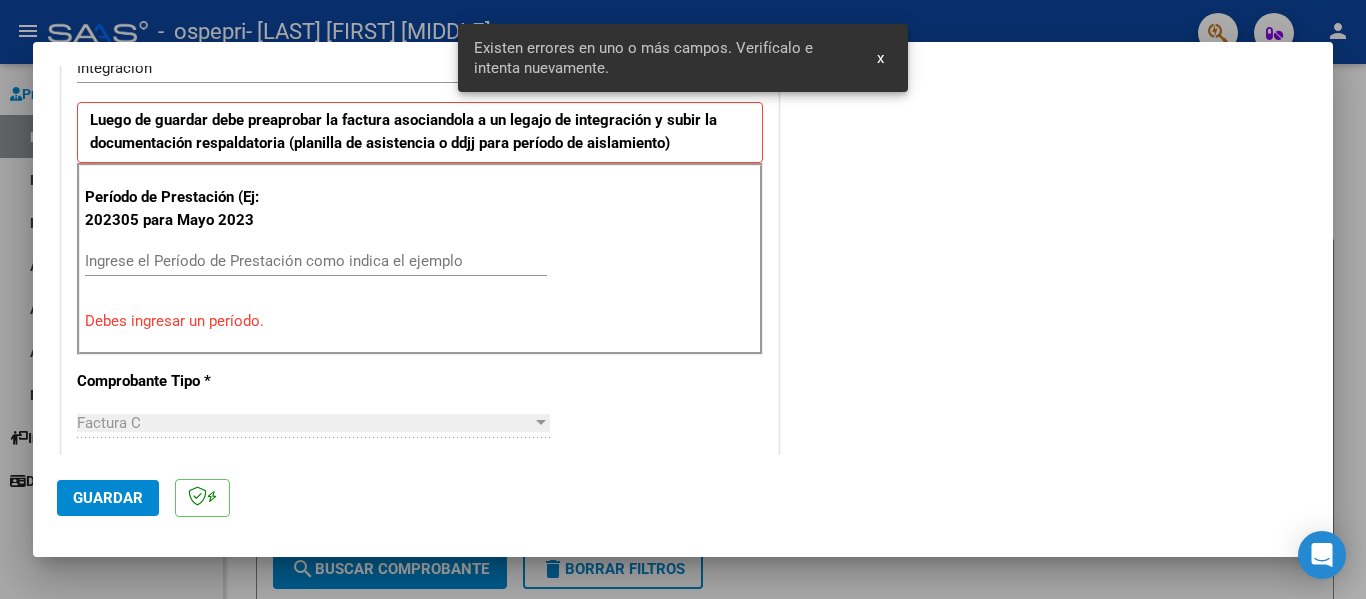 scroll, scrollTop: 464, scrollLeft: 0, axis: vertical 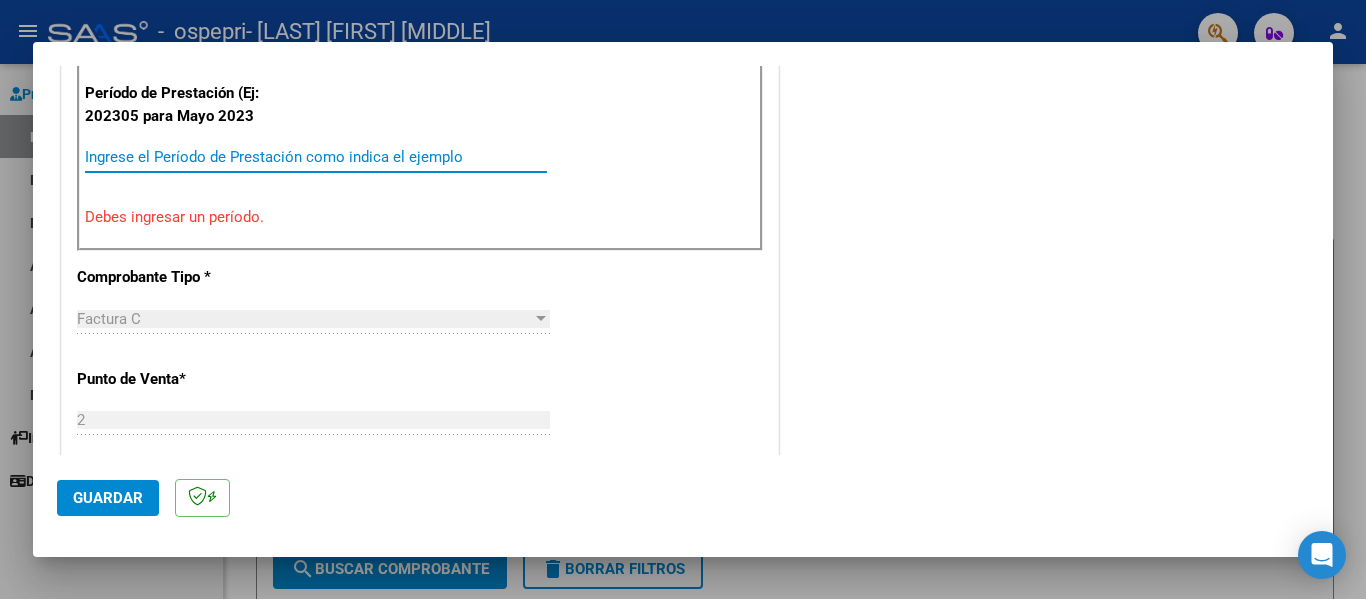 click on "Ingrese el Período de Prestación como indica el ejemplo" at bounding box center [316, 157] 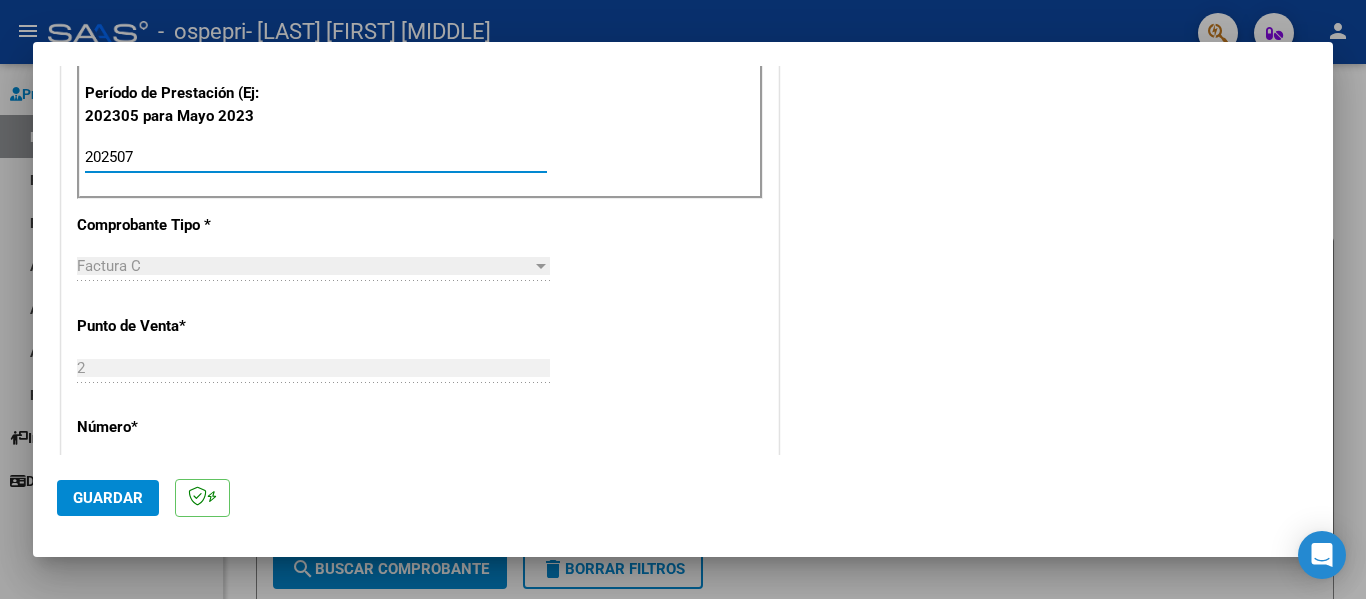 type on "202507" 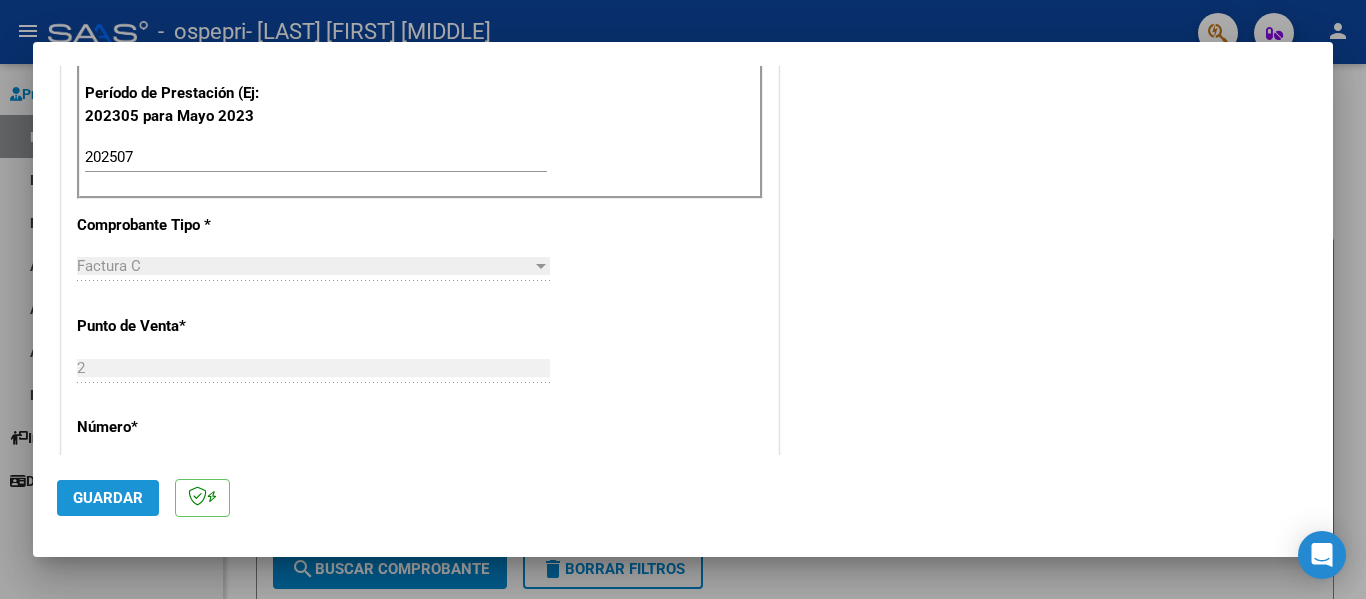 click on "Guardar" 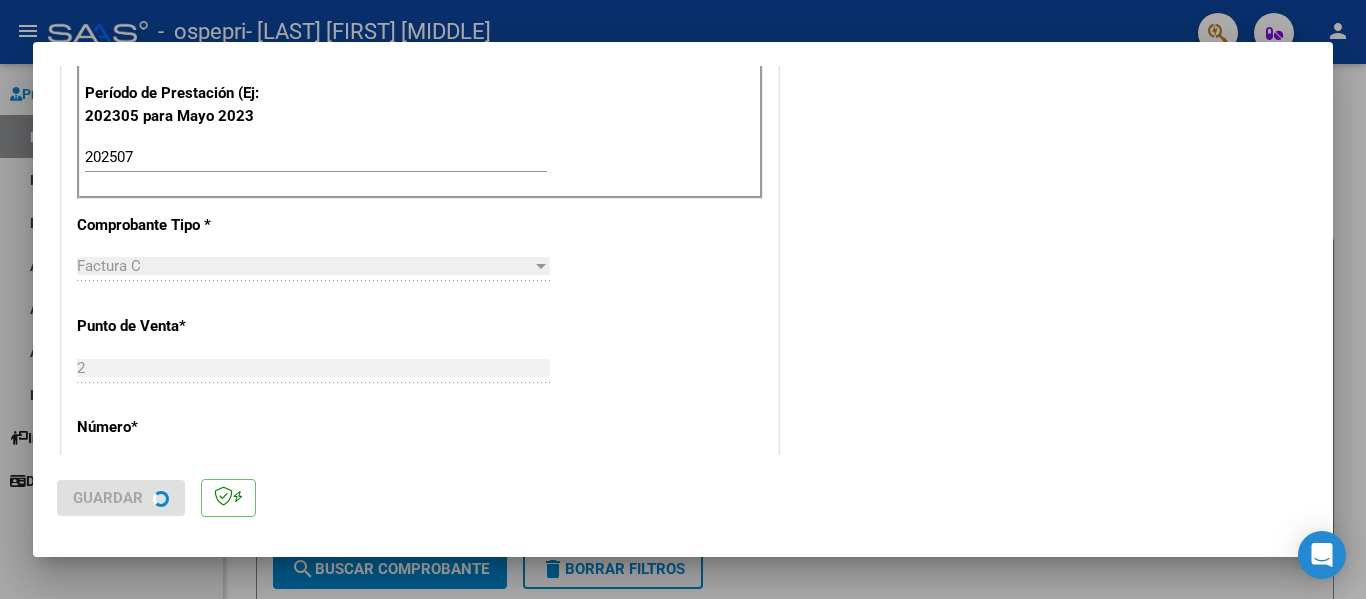scroll, scrollTop: 0, scrollLeft: 0, axis: both 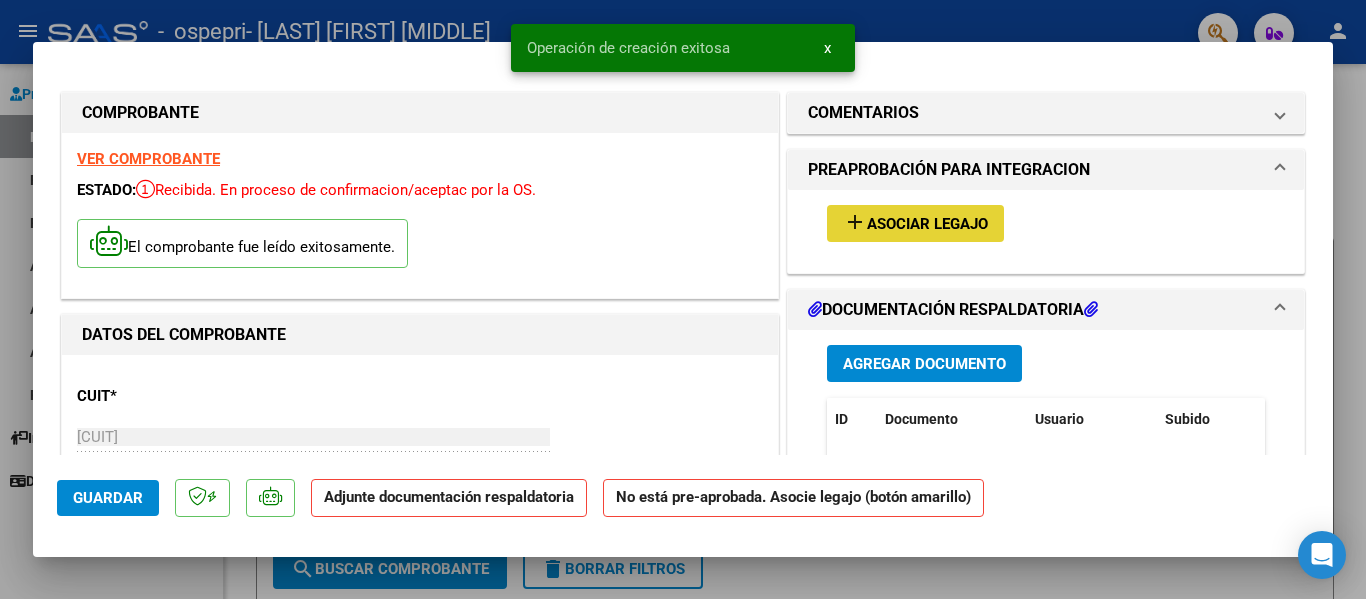 click on "Asociar Legajo" at bounding box center [927, 224] 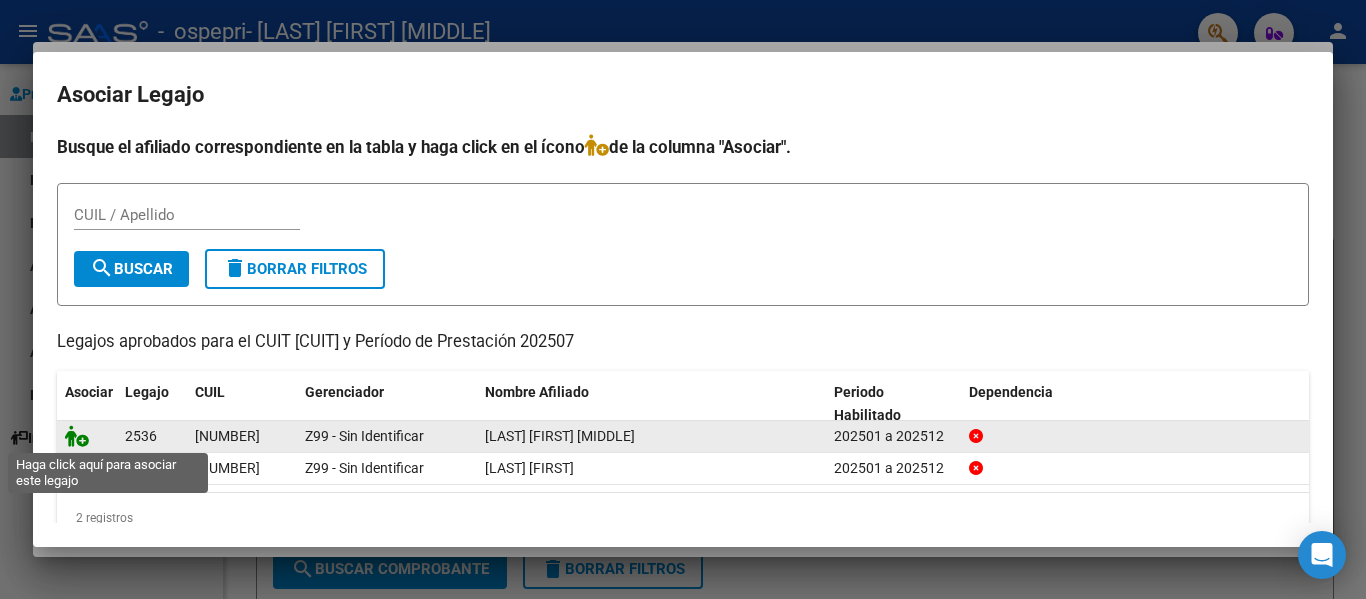 click 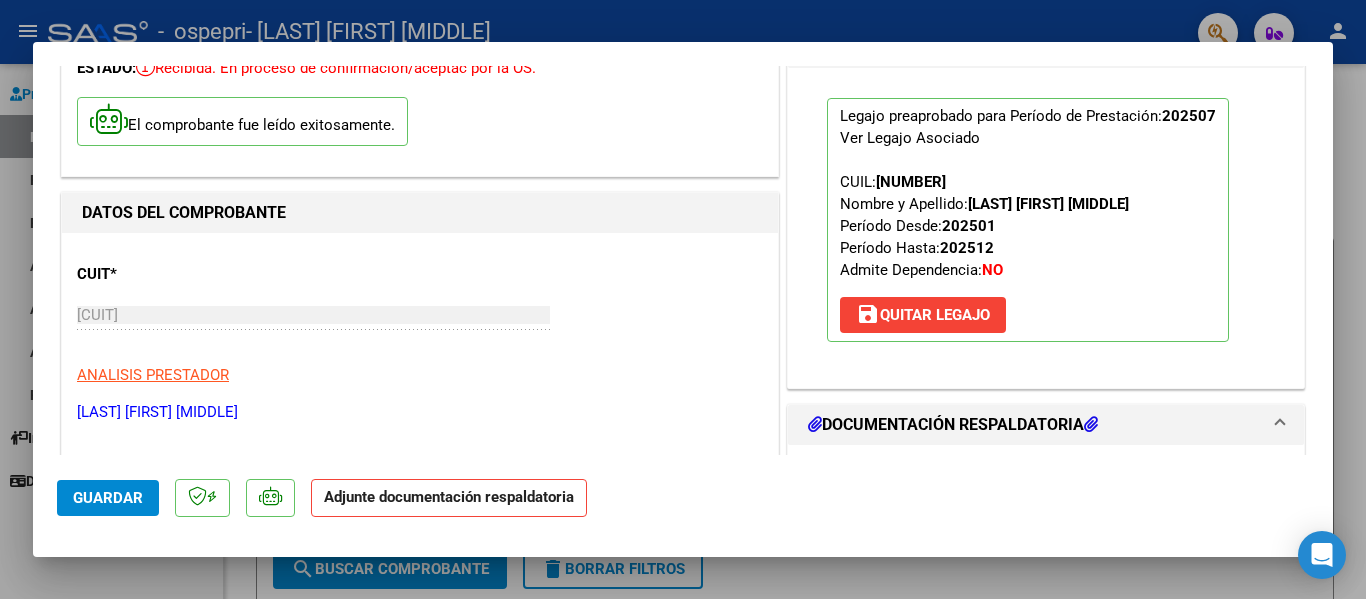 scroll, scrollTop: 269, scrollLeft: 0, axis: vertical 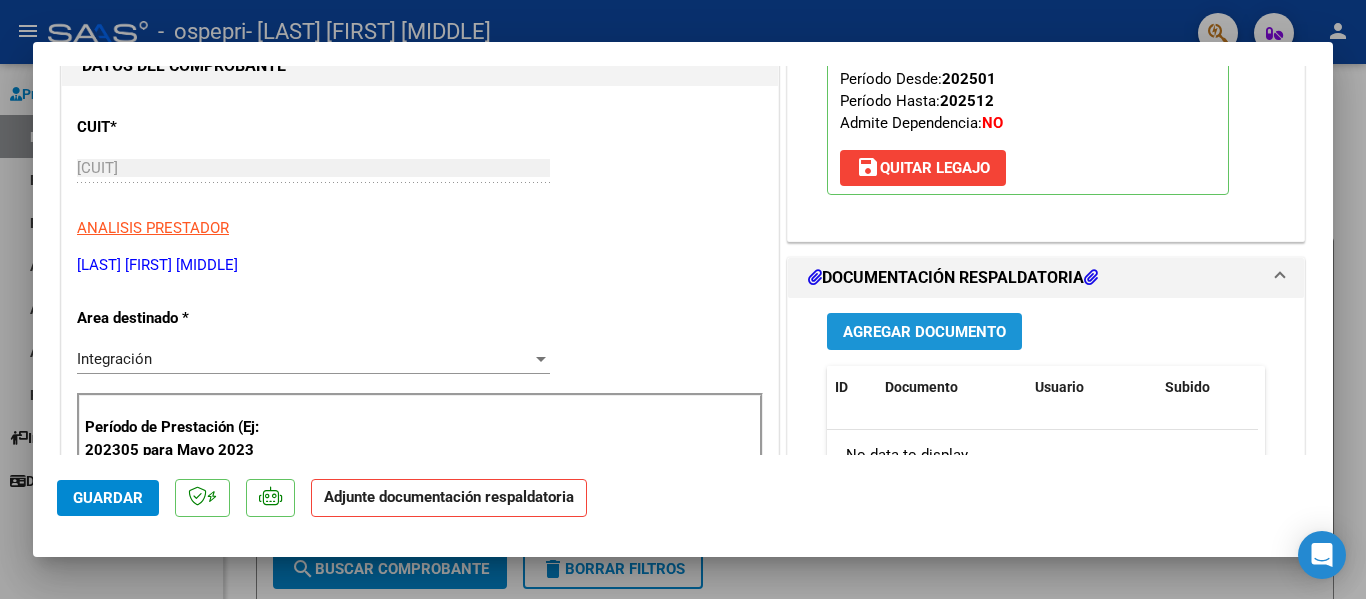 click on "Agregar Documento" at bounding box center (924, 332) 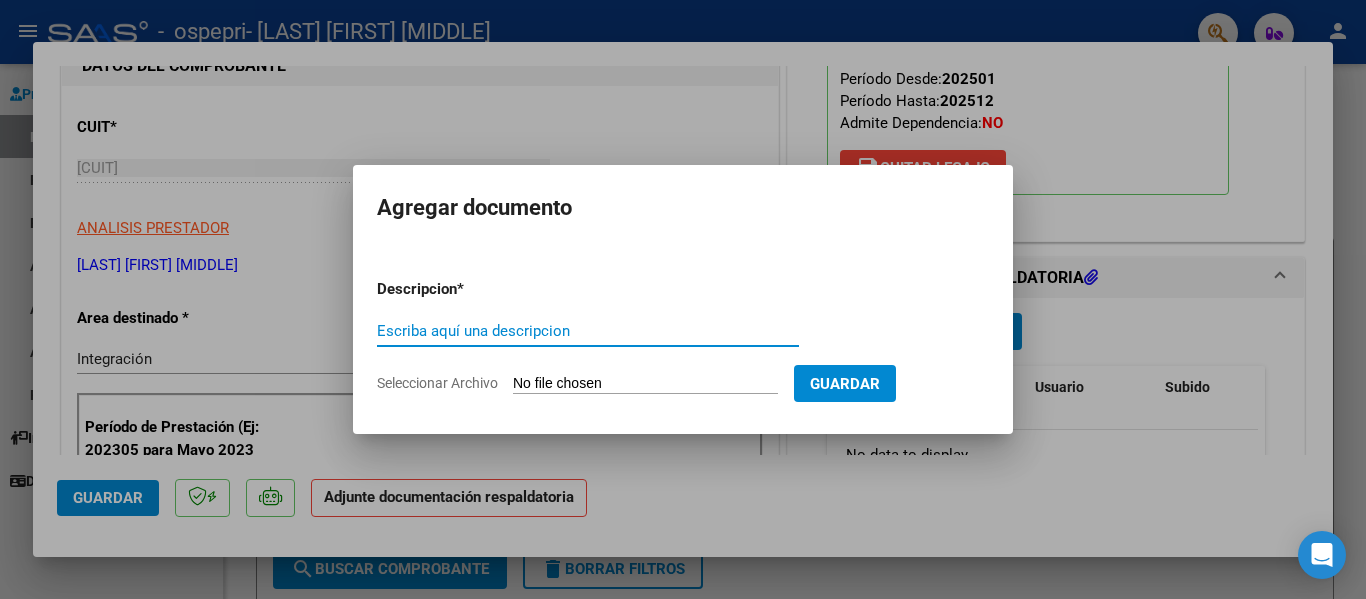 click on "Escriba aquí una descripcion" at bounding box center (588, 331) 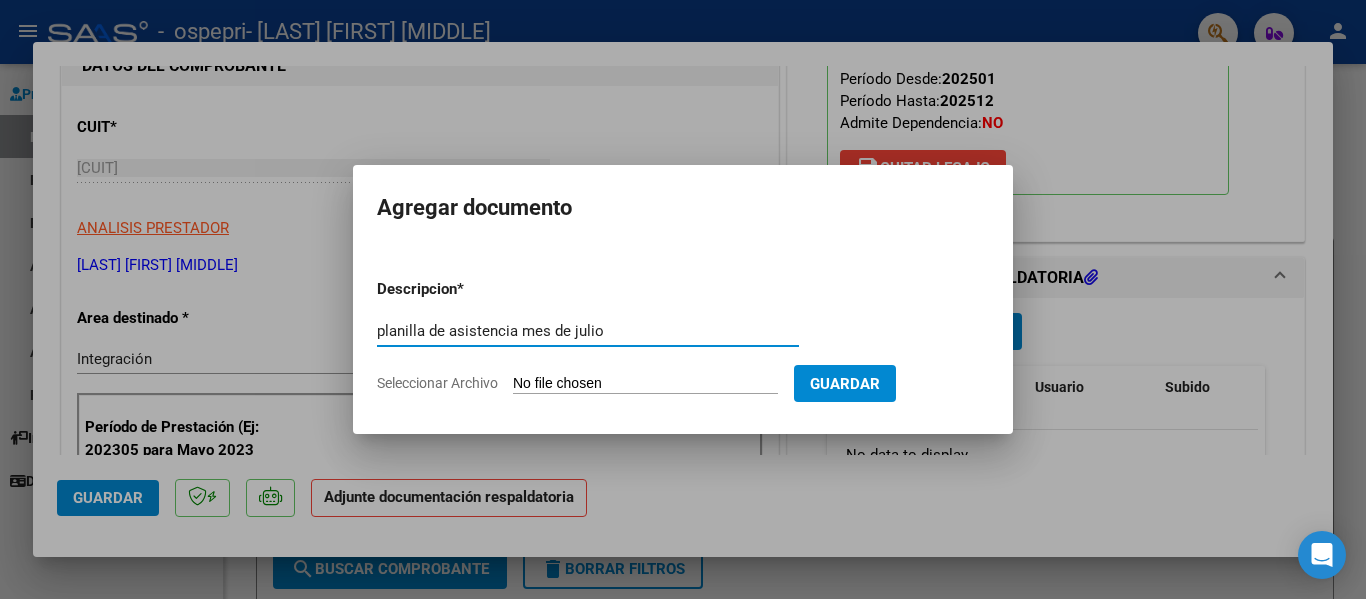 type on "planilla de asistencia mes de julio" 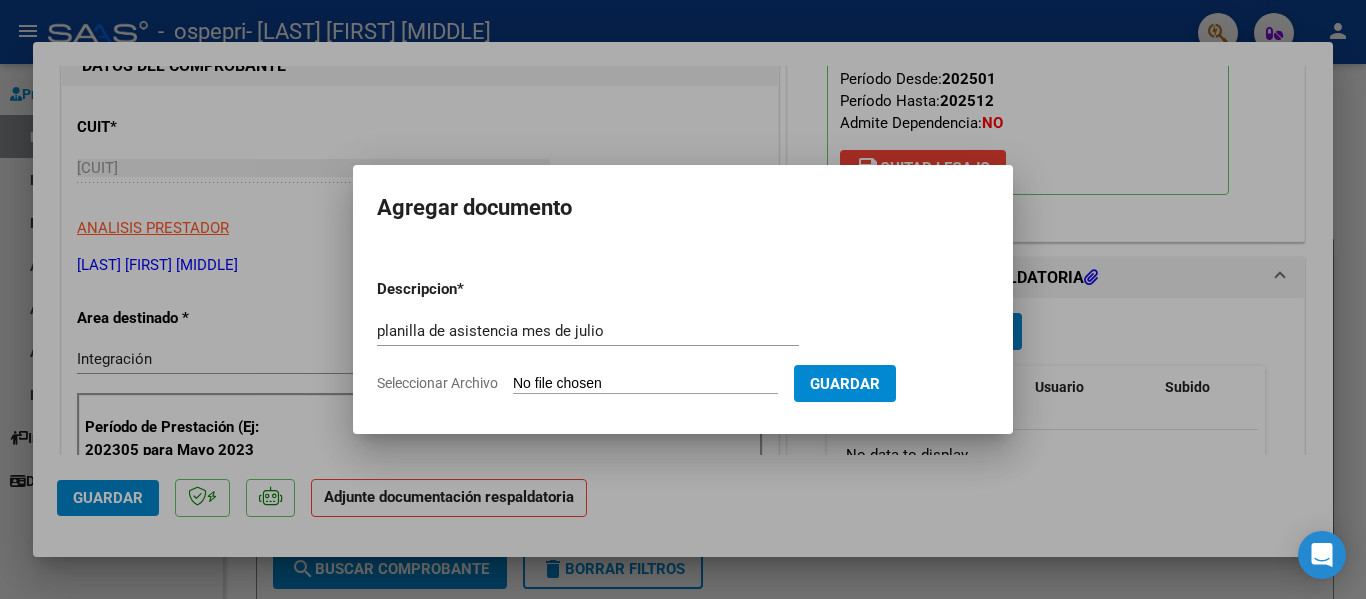 type on "C:\fakepath\Planilla asistencia [LAST] [FIRST] mes julio.pdf" 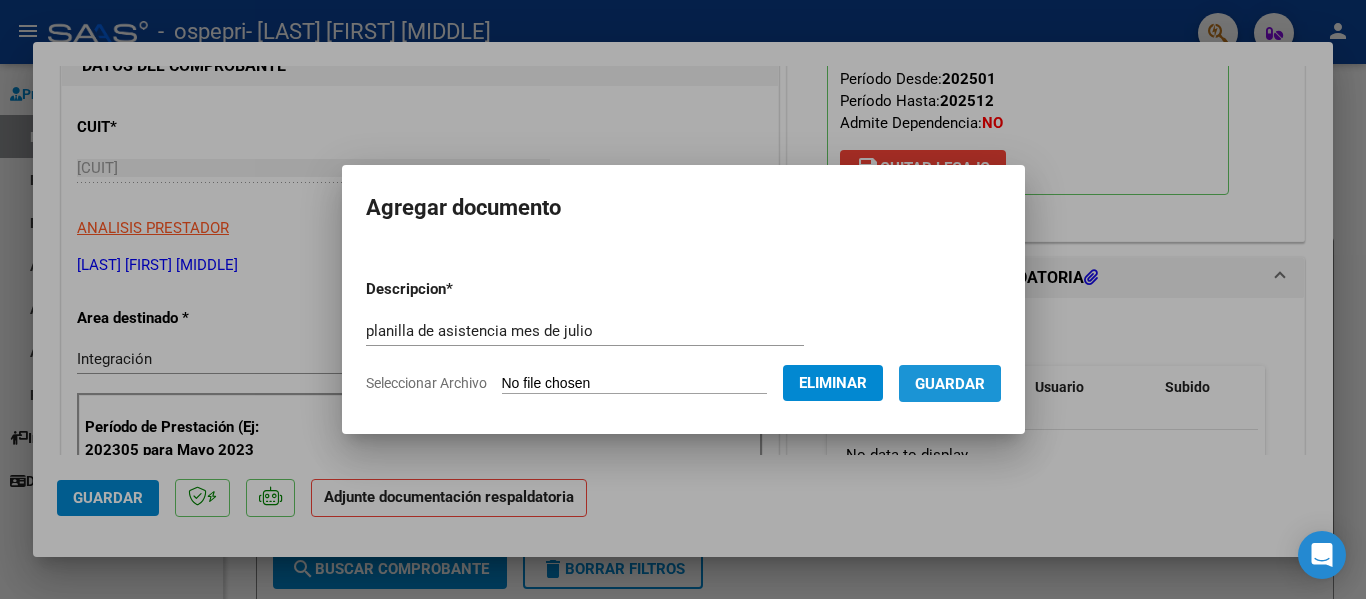 click on "Guardar" at bounding box center (950, 384) 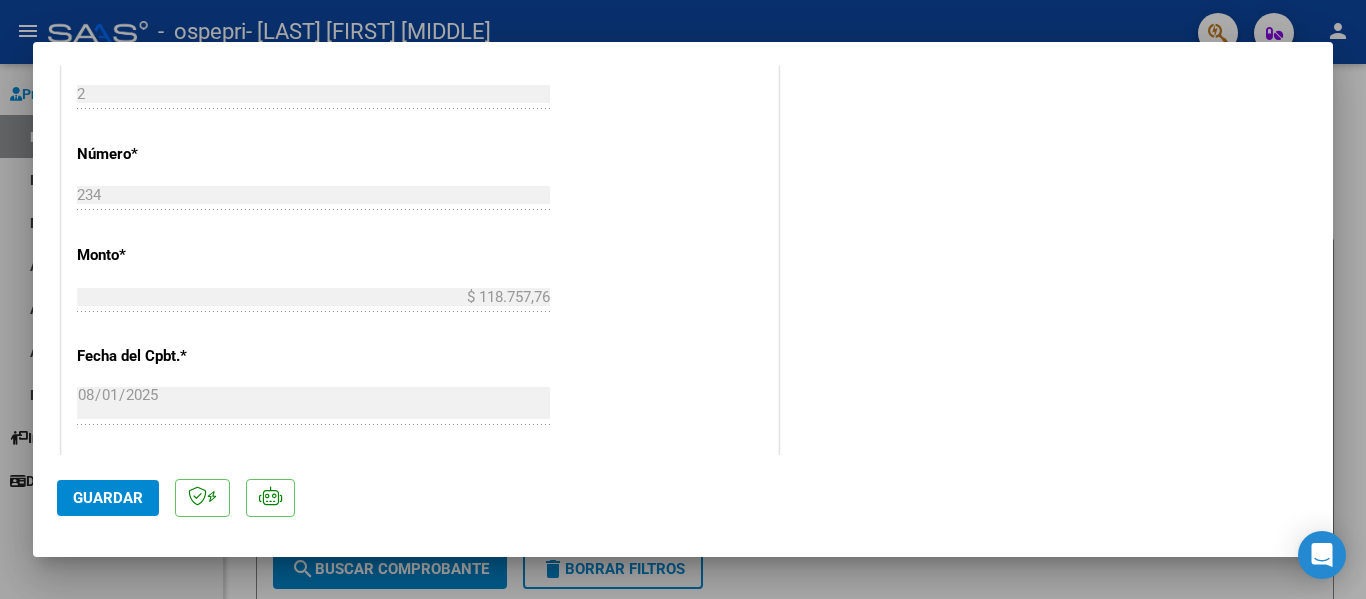 scroll, scrollTop: 1401, scrollLeft: 0, axis: vertical 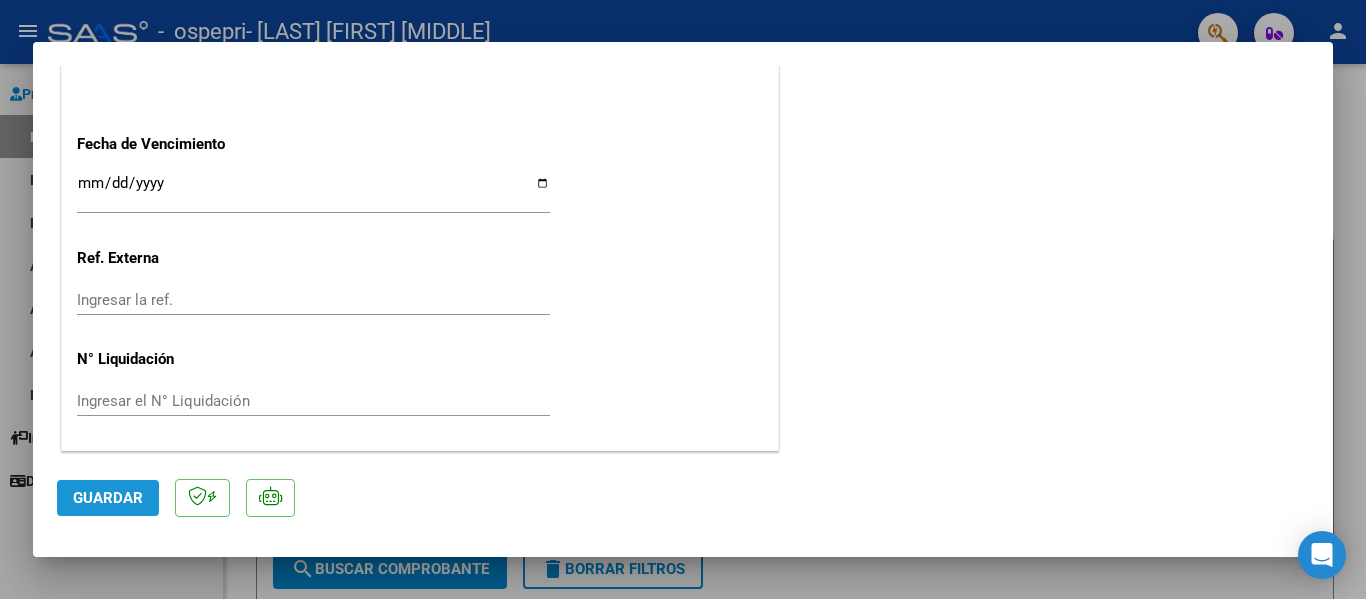 click on "Guardar" 